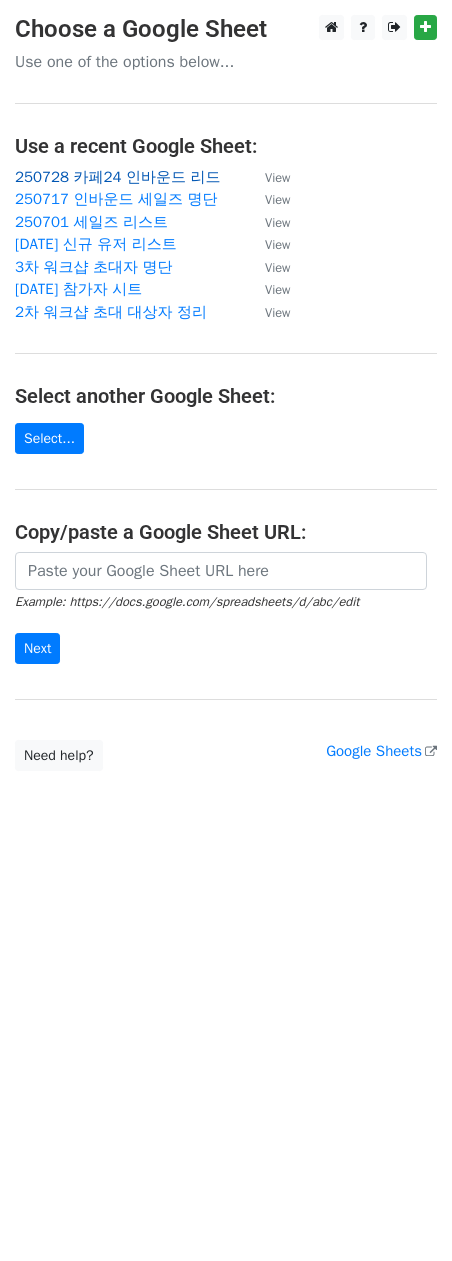 scroll, scrollTop: 0, scrollLeft: 0, axis: both 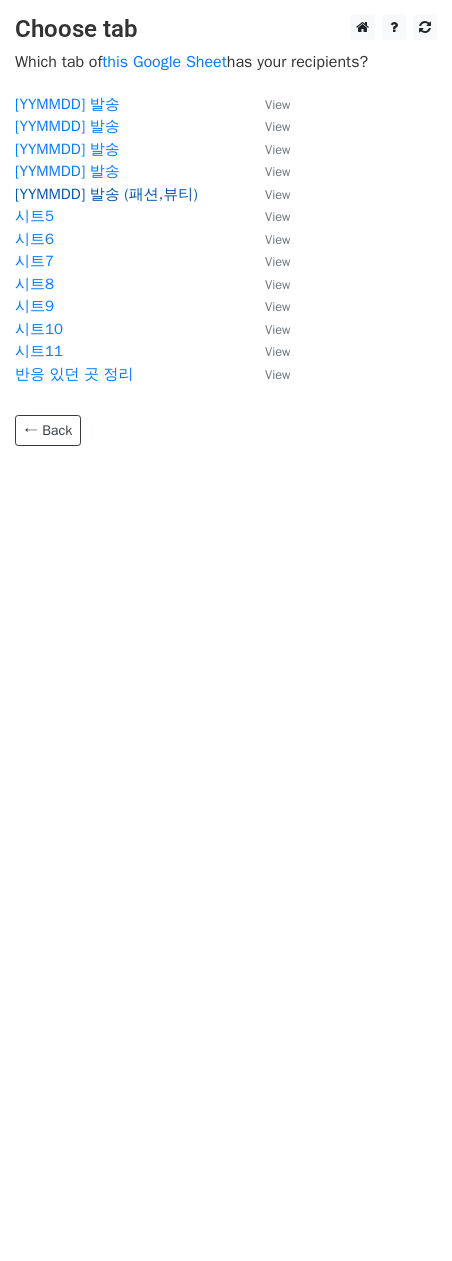 click on "250806 발송 (패션,뷰티)" at bounding box center [106, 194] 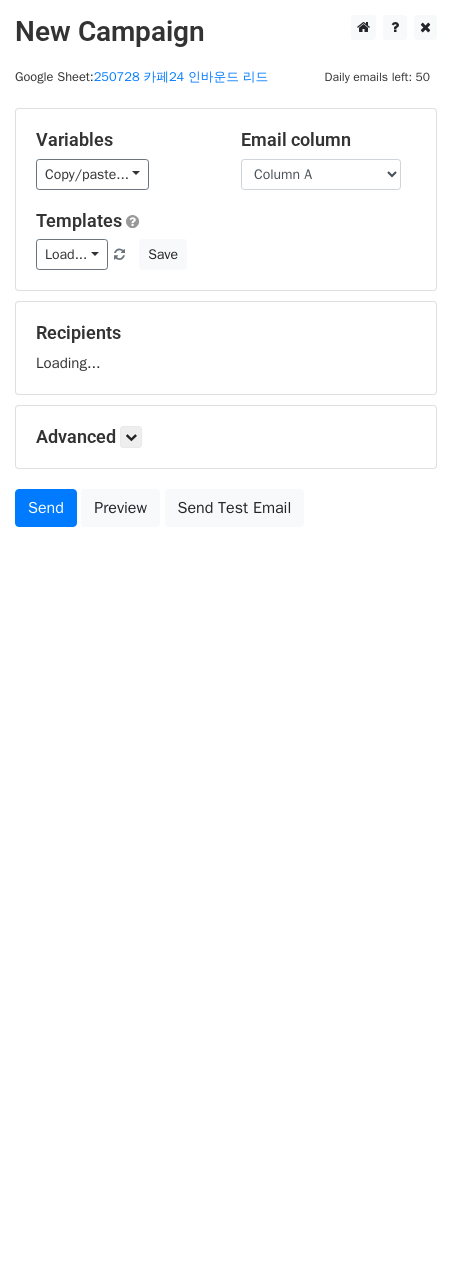 scroll, scrollTop: 0, scrollLeft: 0, axis: both 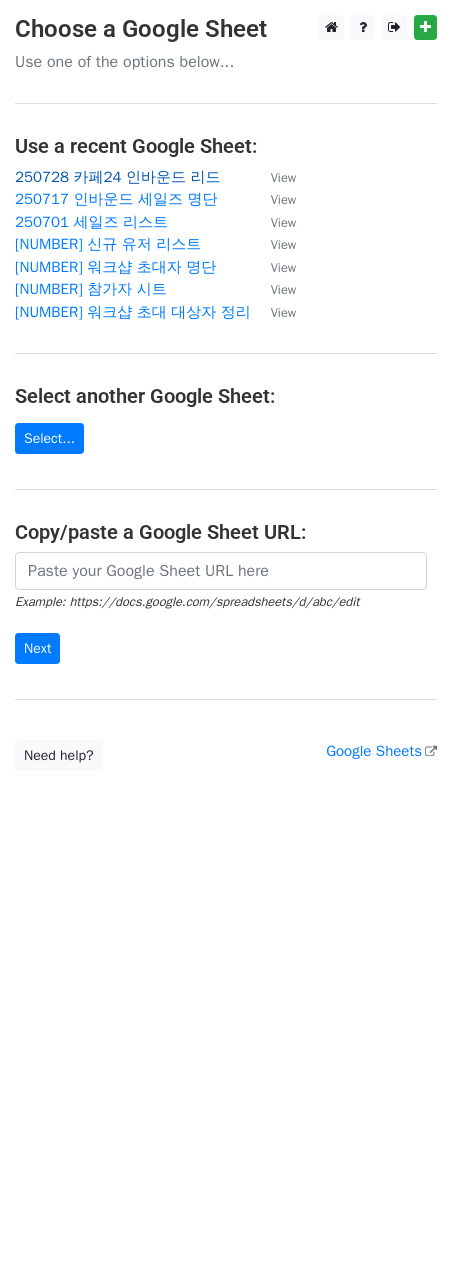 click on "250728 카페24 인바운드 리드" at bounding box center (117, 177) 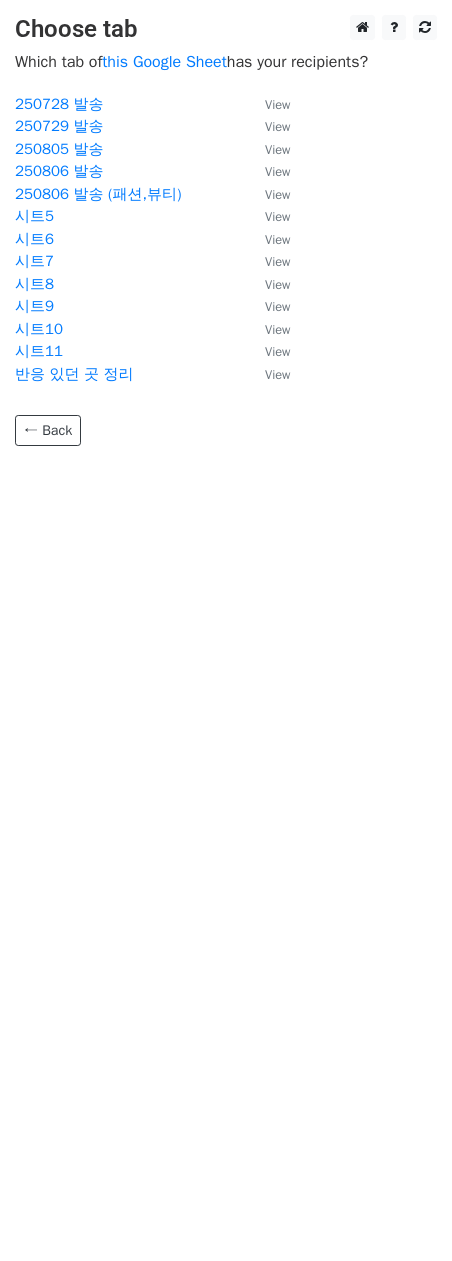 scroll, scrollTop: 0, scrollLeft: 0, axis: both 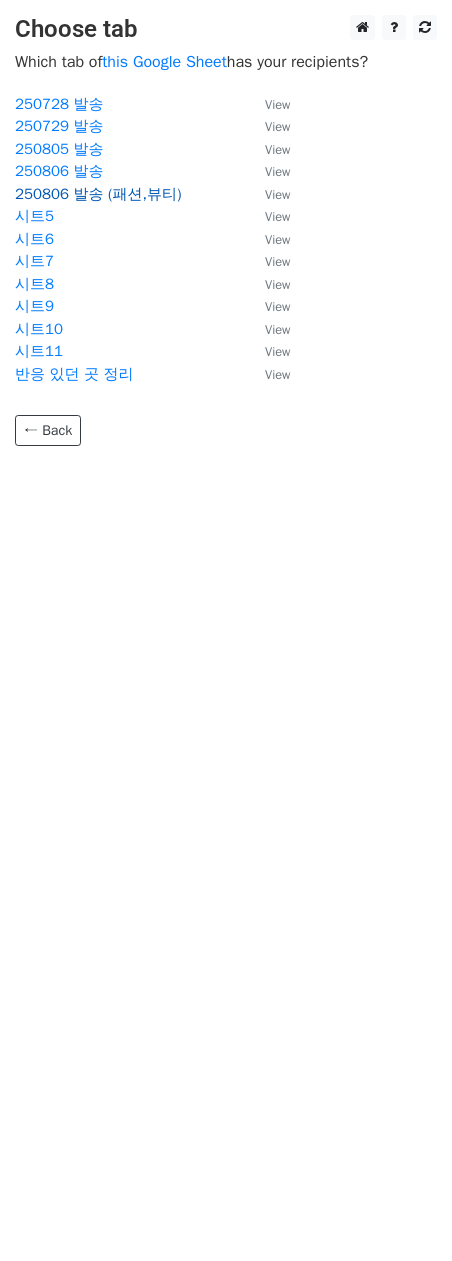 click on "250806 발송 (패션,뷰티)" at bounding box center [98, 194] 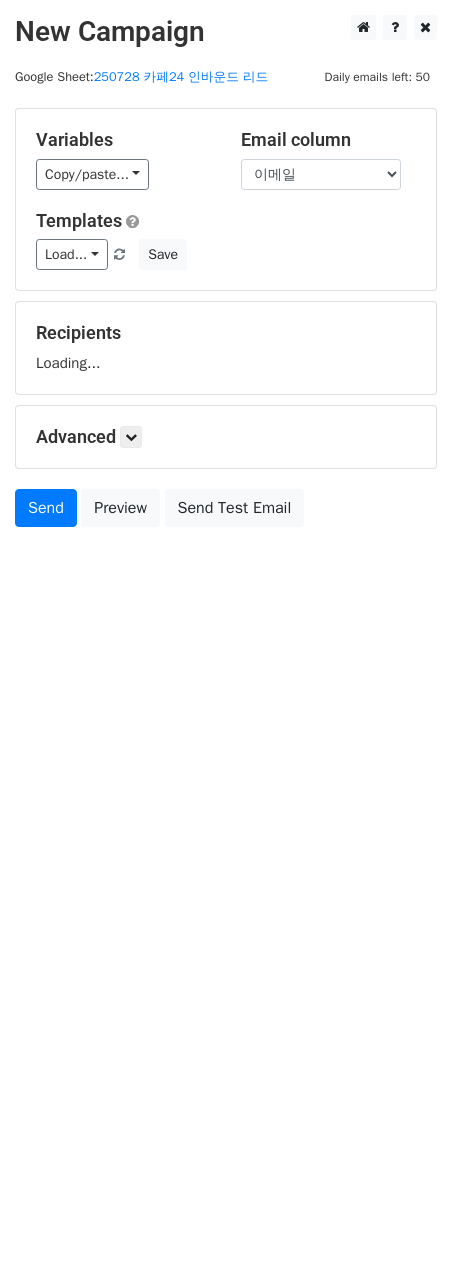 scroll, scrollTop: 0, scrollLeft: 0, axis: both 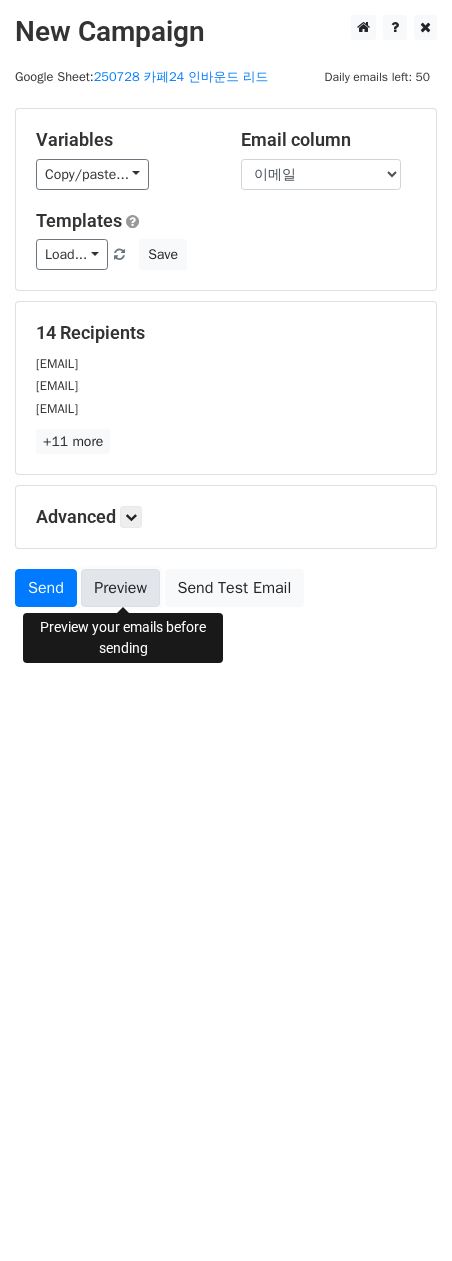 click on "Preview" at bounding box center (120, 588) 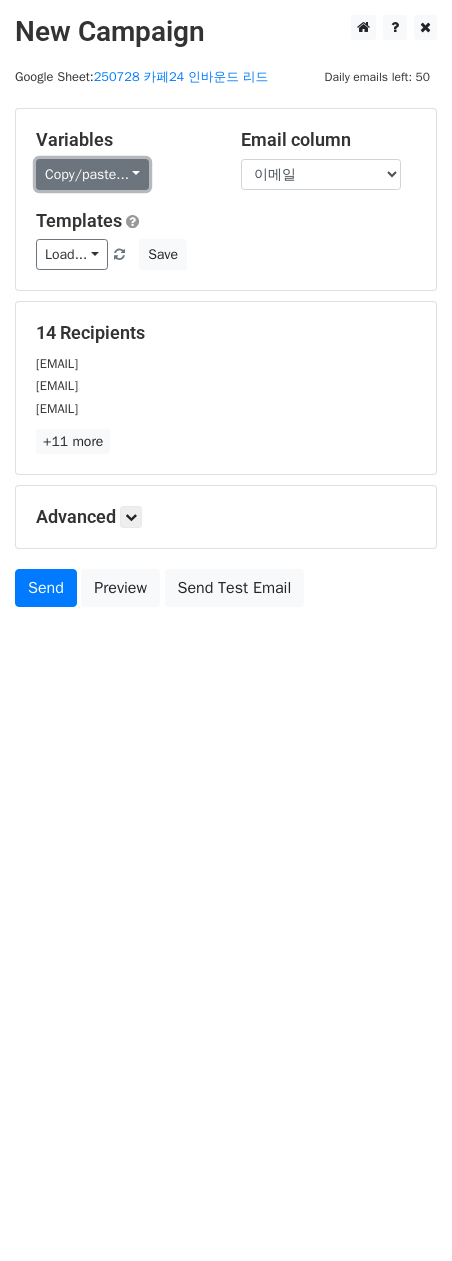 click on "Copy/paste..." at bounding box center (92, 174) 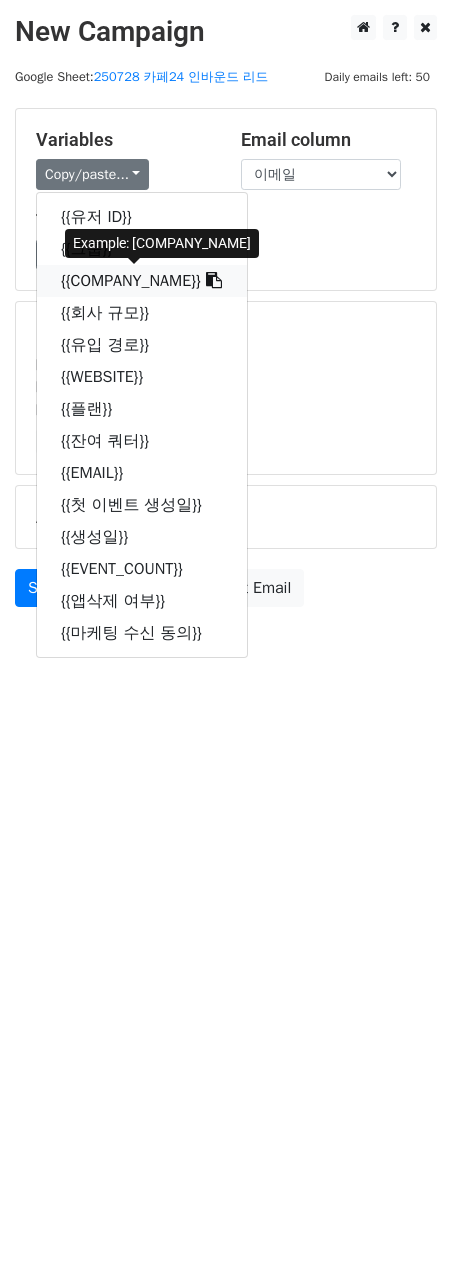 click on "{{COMPANY_NAME}}" at bounding box center [142, 281] 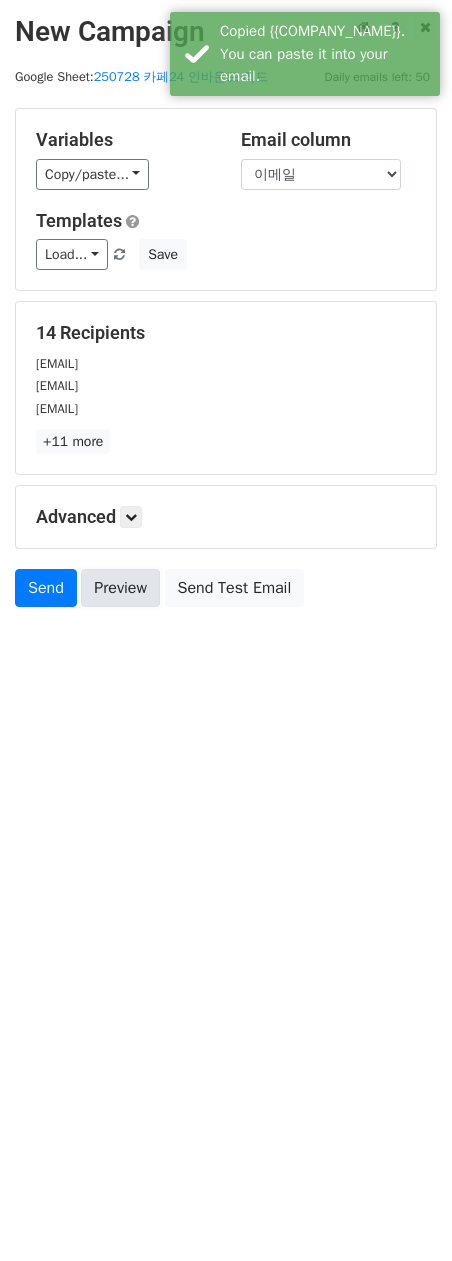 click on "Preview" at bounding box center (120, 588) 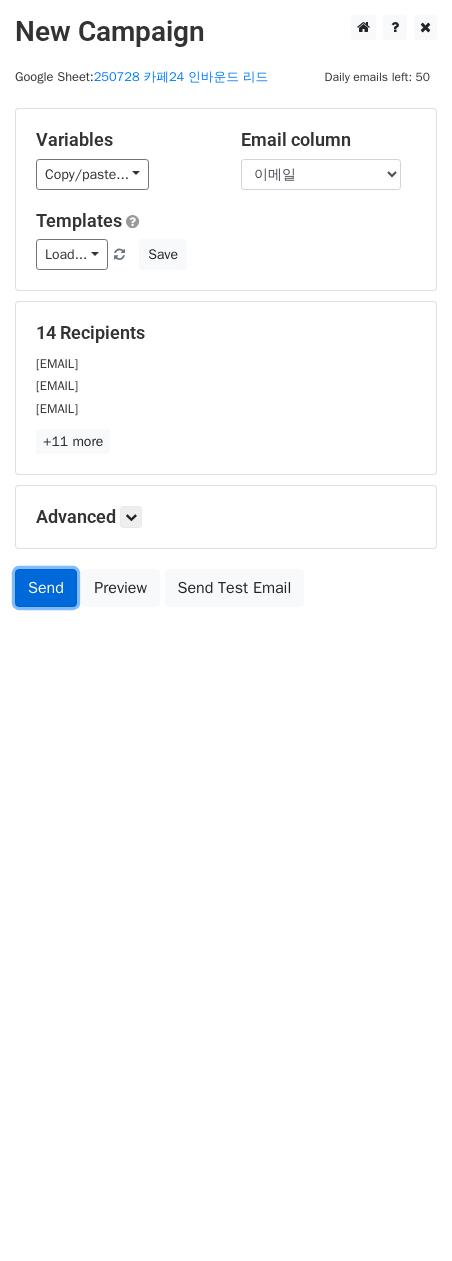 click on "Send" at bounding box center (46, 588) 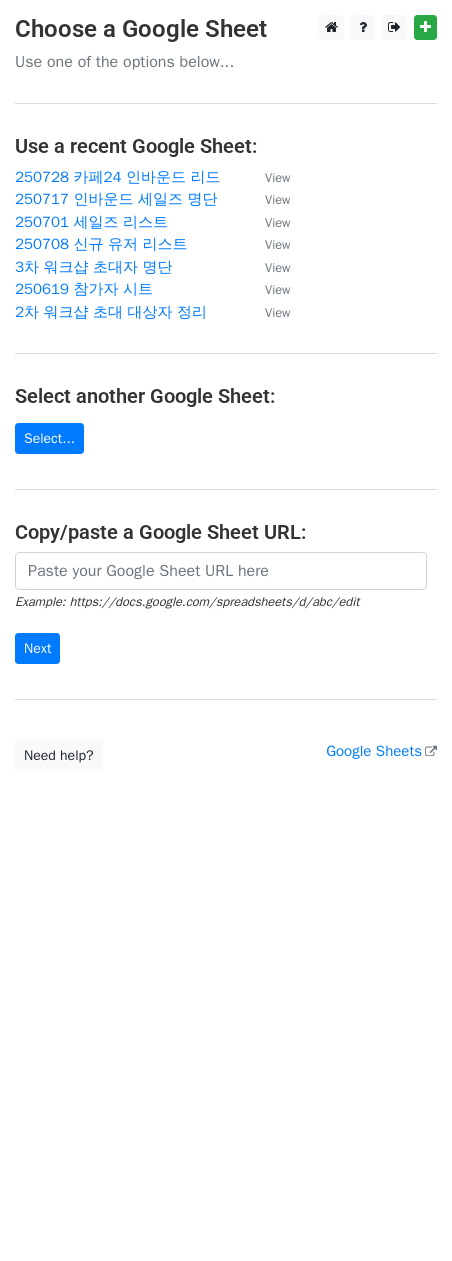 scroll, scrollTop: 0, scrollLeft: 0, axis: both 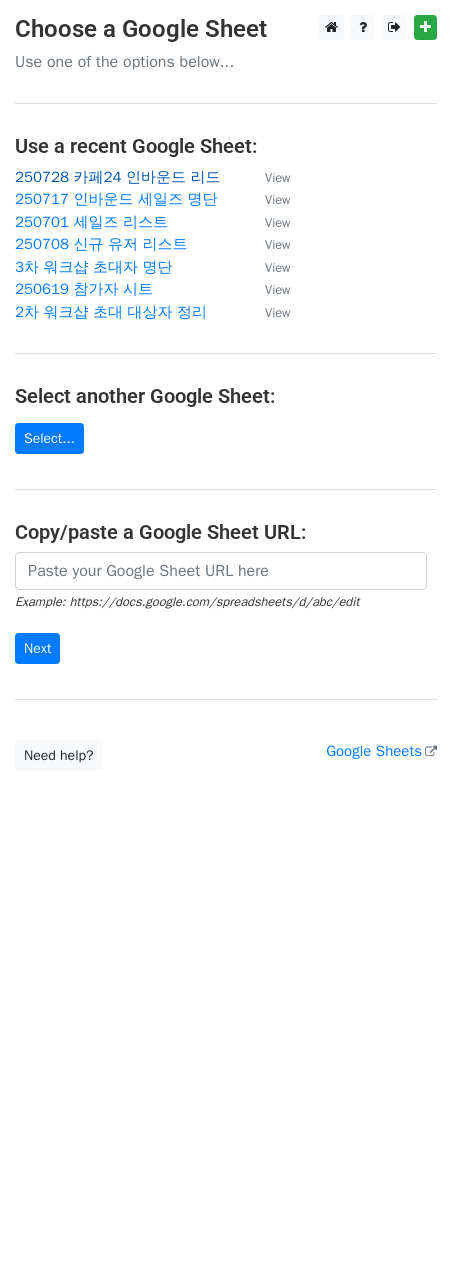 click on "250728 카페24 인바운드 리드" at bounding box center [117, 177] 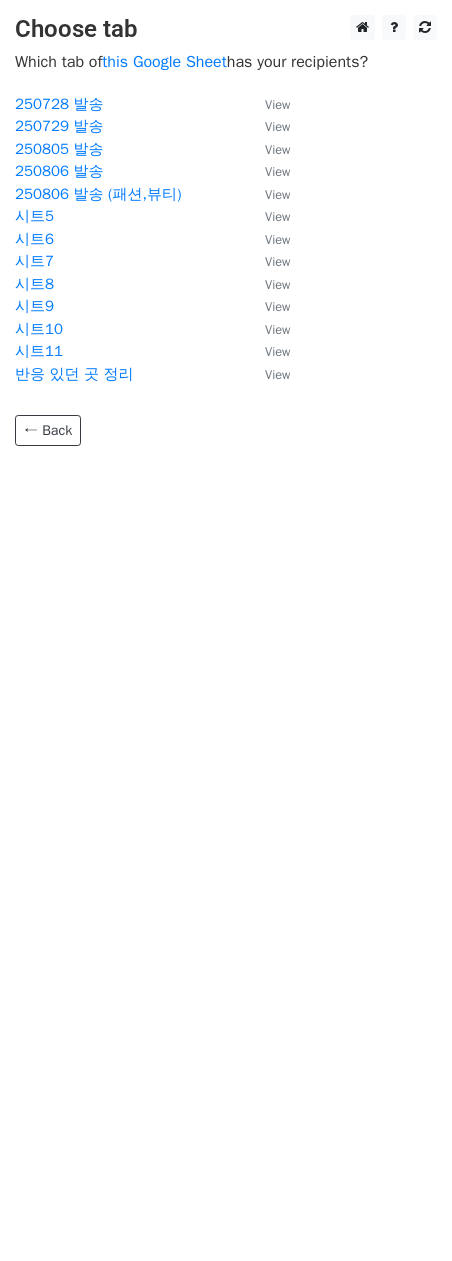 scroll, scrollTop: 0, scrollLeft: 0, axis: both 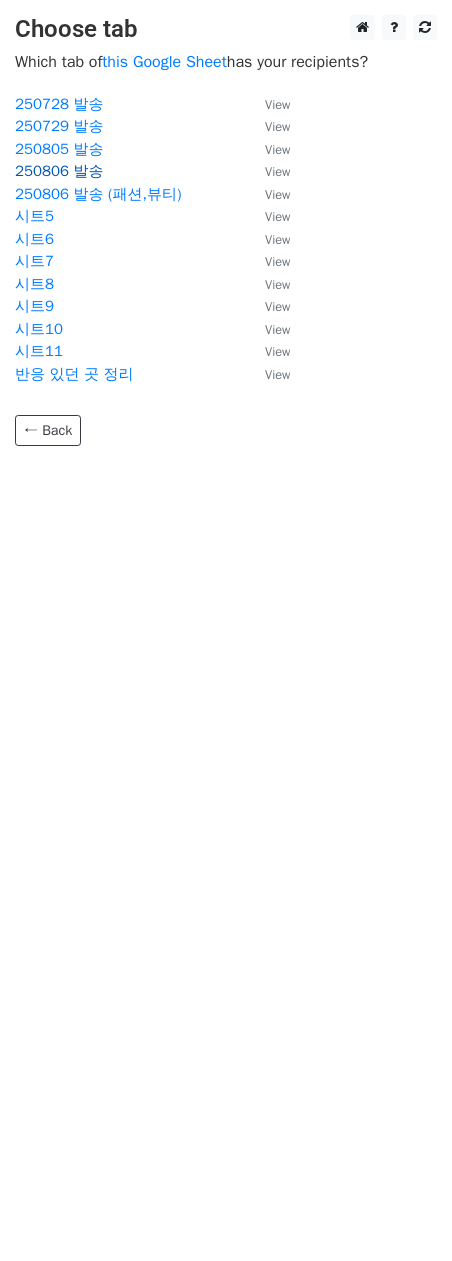 click on "250806 발송" at bounding box center [59, 171] 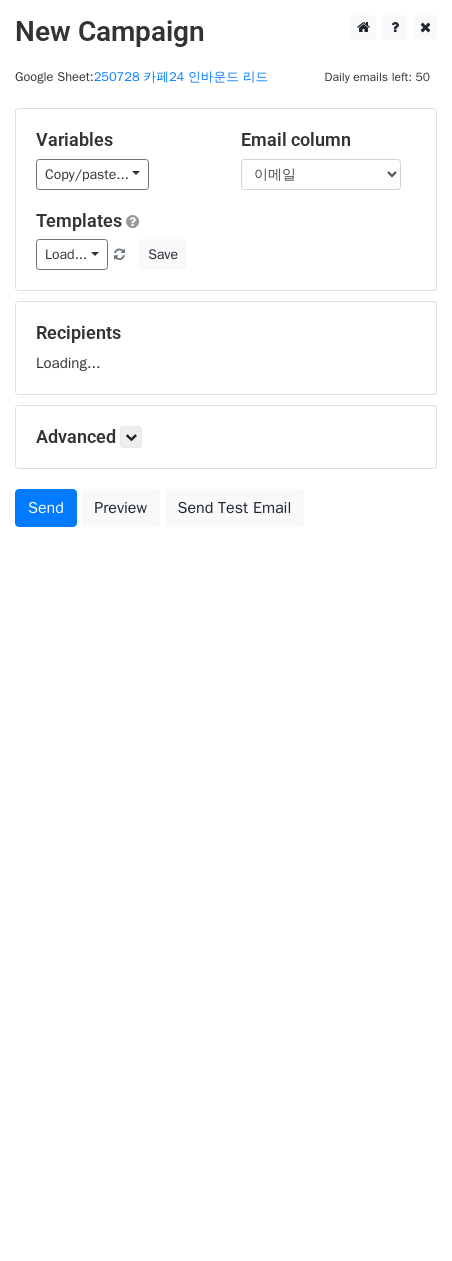 scroll, scrollTop: 0, scrollLeft: 0, axis: both 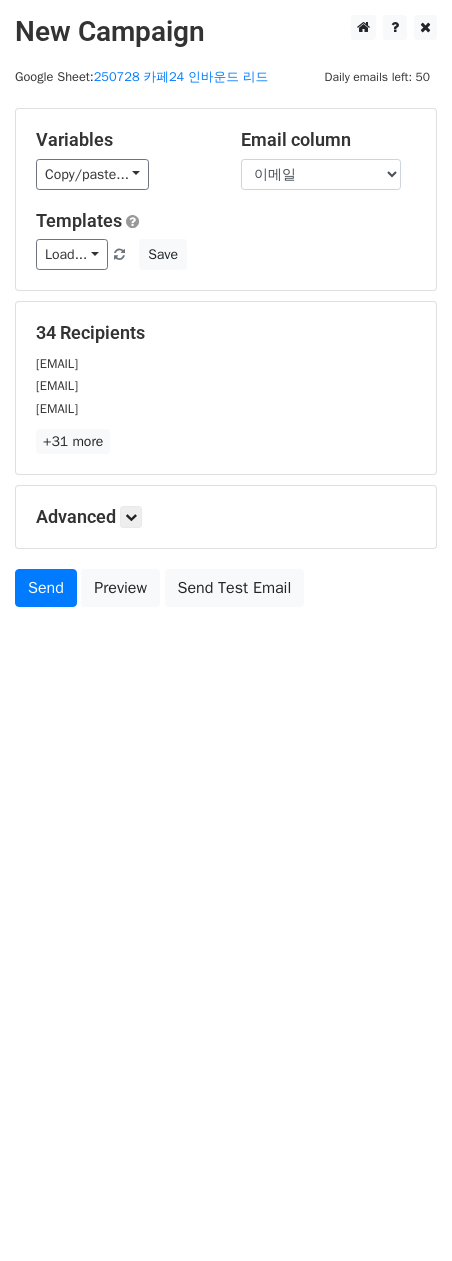 click on "New Campaign
Daily emails left: 50
Google Sheet:
250728 카페24 인바운드 리드
Variables
Copy/paste...
{{유저 ID}}
{{그룹}}
{{회사명}}
{{회사 규모}}
{{유입 경로}}
{{웹사이트}}
{{플랜}}
{{잔여 쿼터}}
{{이메일}}
{{첫 이벤트 생성일}}
{{생성일}}
{{제작 이벤트 개수}}
{{앱삭제 여부}}
{{마케팅 수신 동의}}
Email column
유저 ID
그룹
회사명
회사 규모
유입 경로
웹사이트
플랜
잔여 쿼터
이메일
첫 이벤트 생성일
생성일
제작 이벤트 개수
앱삭제 여부
마케팅 수신 동의
Templates
Load...
No templates saved
Save
34Recipients
[EMAIL]
[EMAIL]
[EMAIL]
+31 more
34Recipients" at bounding box center (226, 356) 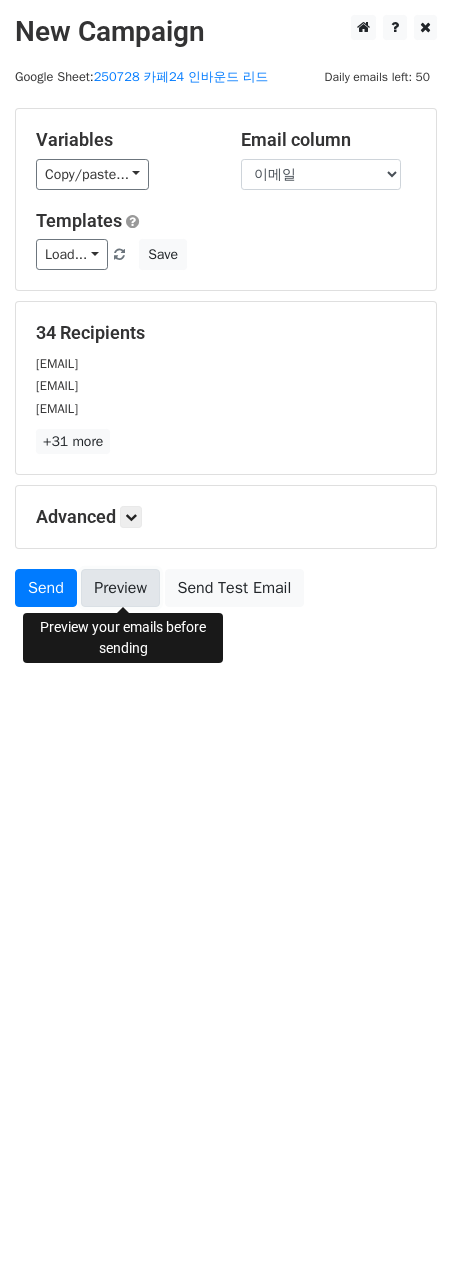 click on "Preview" at bounding box center (120, 588) 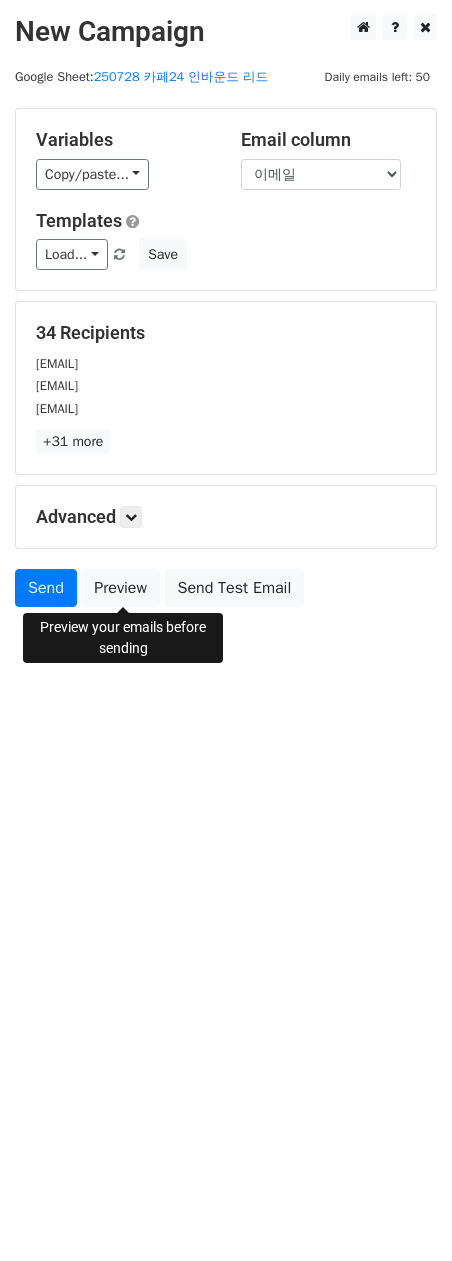 click on "New Campaign
Daily emails left: 50
Google Sheet:
250728 카페24 인바운드 리드
Variables
Copy/paste...
{{유저 ID}}
{{그룹}}
{{회사명}}
{{회사 규모}}
{{유입 경로}}
{{웹사이트}}
{{플랜}}
{{잔여 쿼터}}
{{이메일}}
{{첫 이벤트 생성일}}
{{생성일}}
{{제작 이벤트 개수}}
{{앱삭제 여부}}
{{마케팅 수신 동의}}
Email column
유저 ID
그룹
회사명
회사 규모
유입 경로
웹사이트
플랜
잔여 쿼터
이메일
첫 이벤트 생성일
생성일
제작 이벤트 개수
앱삭제 여부
마케팅 수신 동의
Templates
Load...
No templates saved
Save
34Recipients
[EMAIL]
[EMAIL]
[EMAIL]
+31 more
34Recipients" at bounding box center (226, 630) 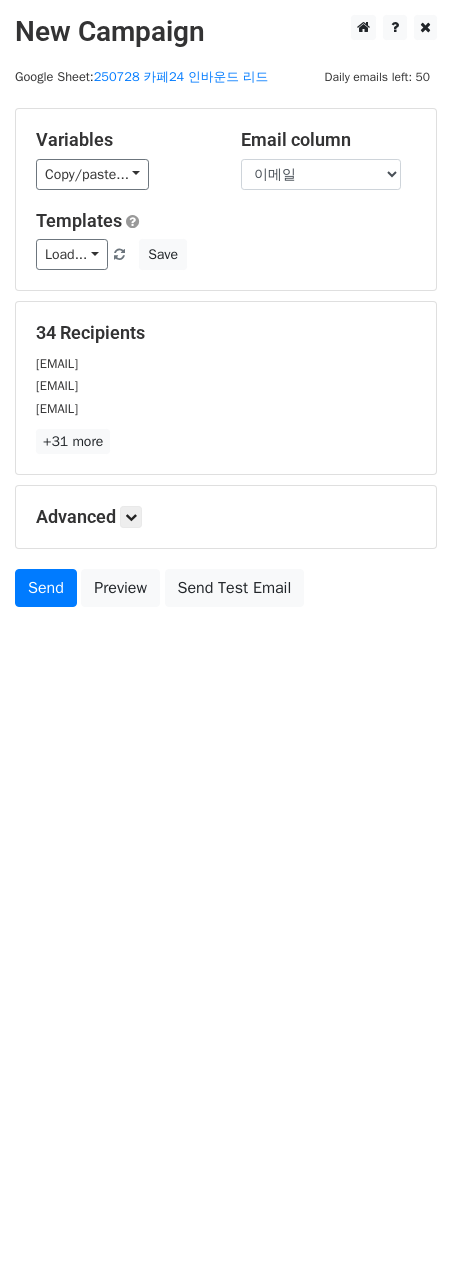 click on "New Campaign
Daily emails left: 50
Google Sheet:
250728 카페24 인바운드 리드
Variables
Copy/paste...
{{유저 ID}}
{{그룹}}
{{회사명}}
{{회사 규모}}
{{유입 경로}}
{{웹사이트}}
{{플랜}}
{{잔여 쿼터}}
{{이메일}}
{{첫 이벤트 생성일}}
{{생성일}}
{{제작 이벤트 개수}}
{{앱삭제 여부}}
{{마케팅 수신 동의}}
Email column
유저 ID
그룹
회사명
회사 규모
유입 경로
웹사이트
플랜
잔여 쿼터
이메일
첫 이벤트 생성일
생성일
제작 이벤트 개수
앱삭제 여부
마케팅 수신 동의
Templates
Load...
No templates saved
Save
34Recipients
[EMAIL]
[EMAIL]
[EMAIL]
+31 more
34Recipients" at bounding box center (226, 630) 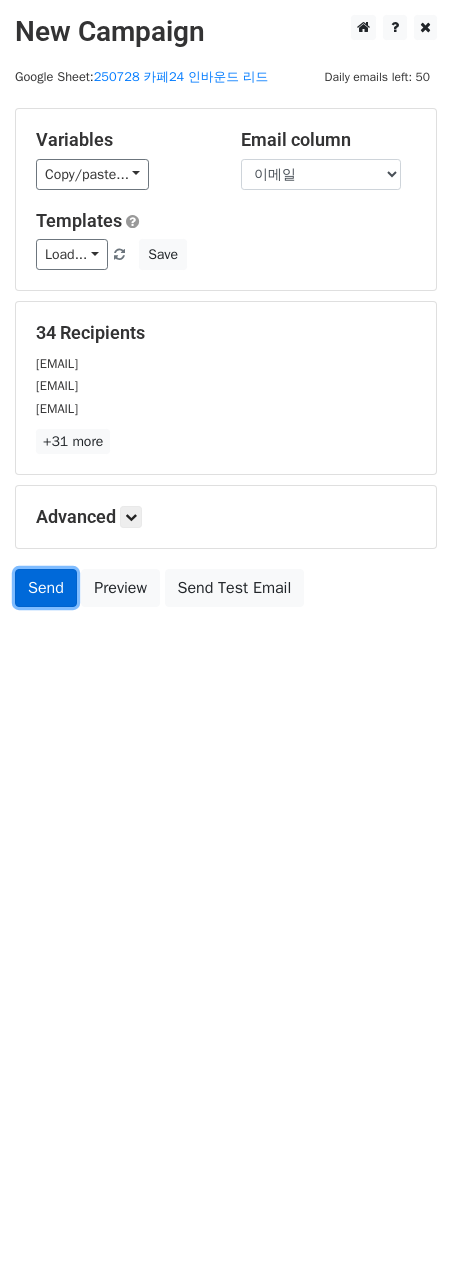 click on "Send" at bounding box center (46, 588) 